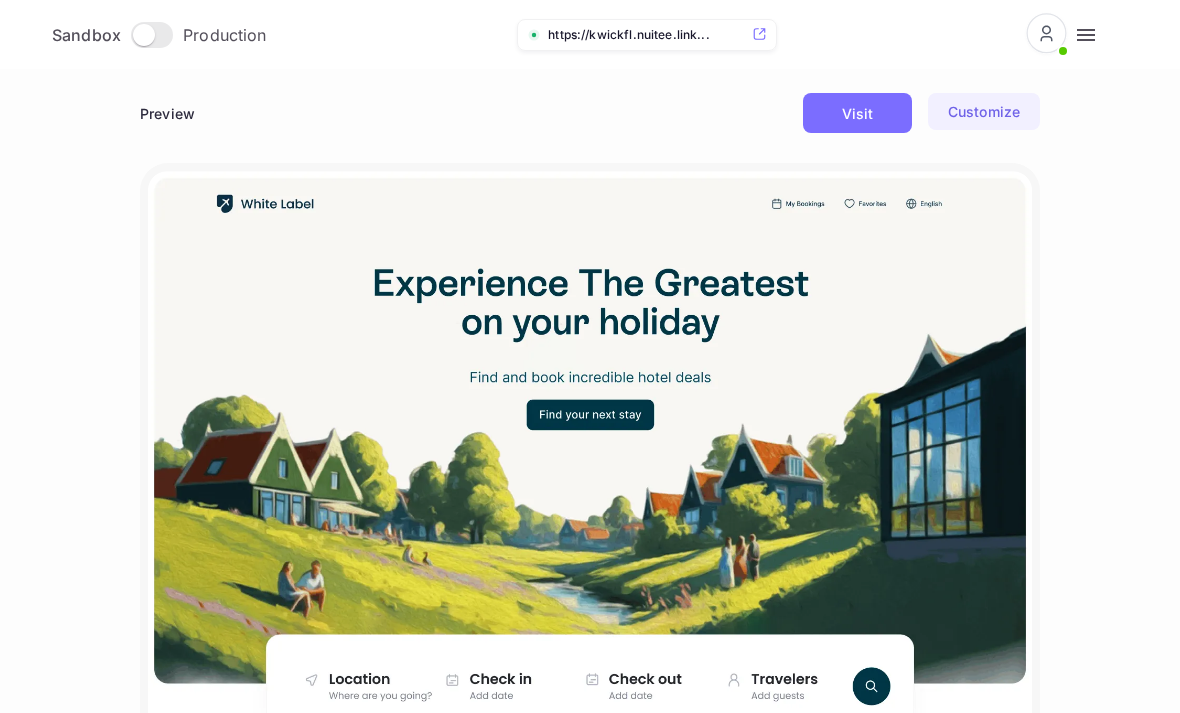 scroll, scrollTop: 0, scrollLeft: 0, axis: both 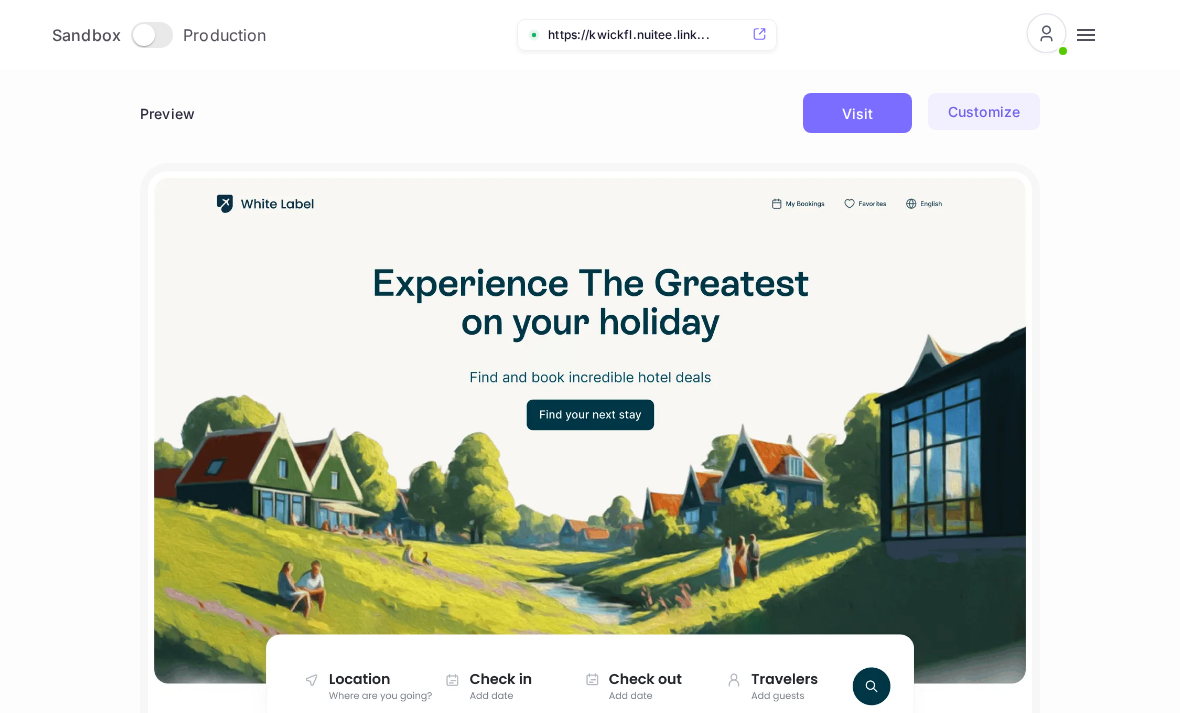 click at bounding box center (1086, 35) 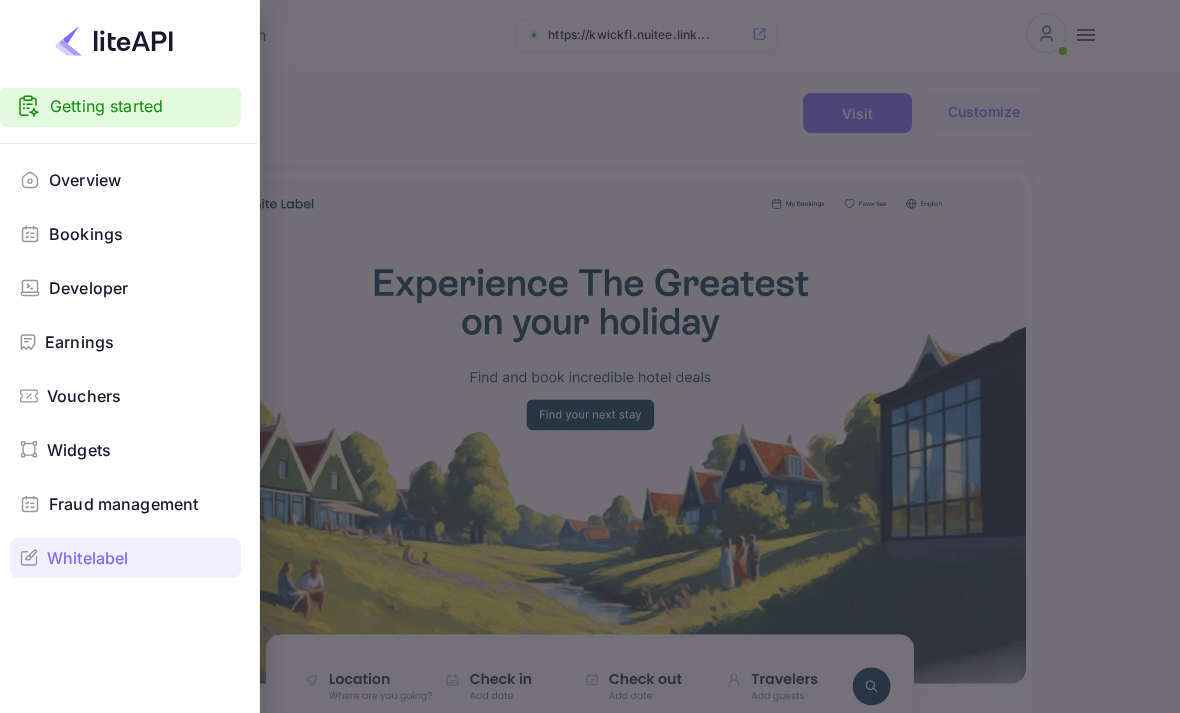 click on "Overview" at bounding box center (140, 180) 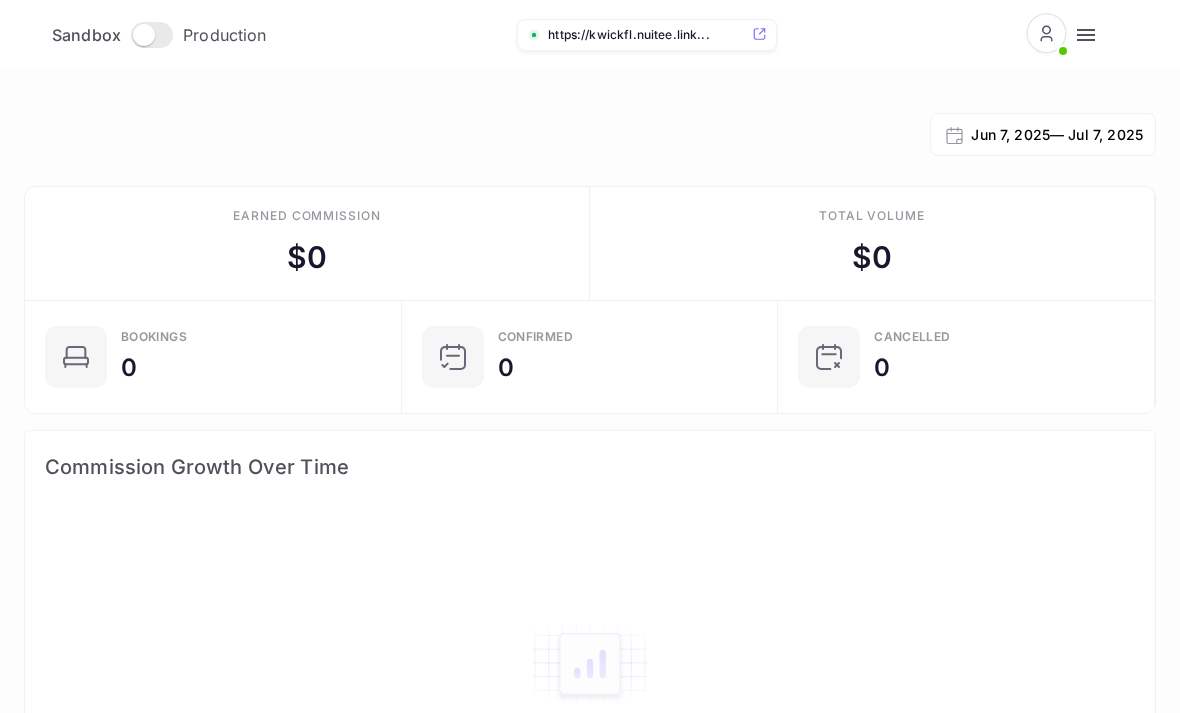 click at bounding box center (1086, 35) 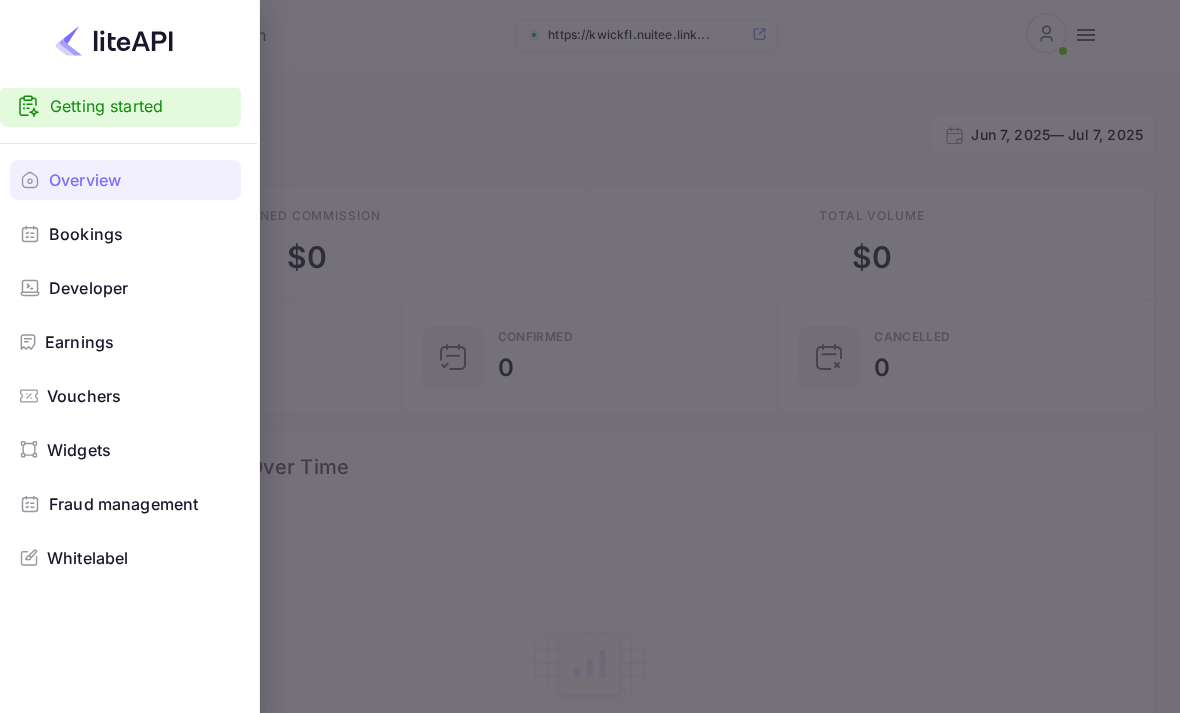click on "Getting started" at bounding box center (120, 106) 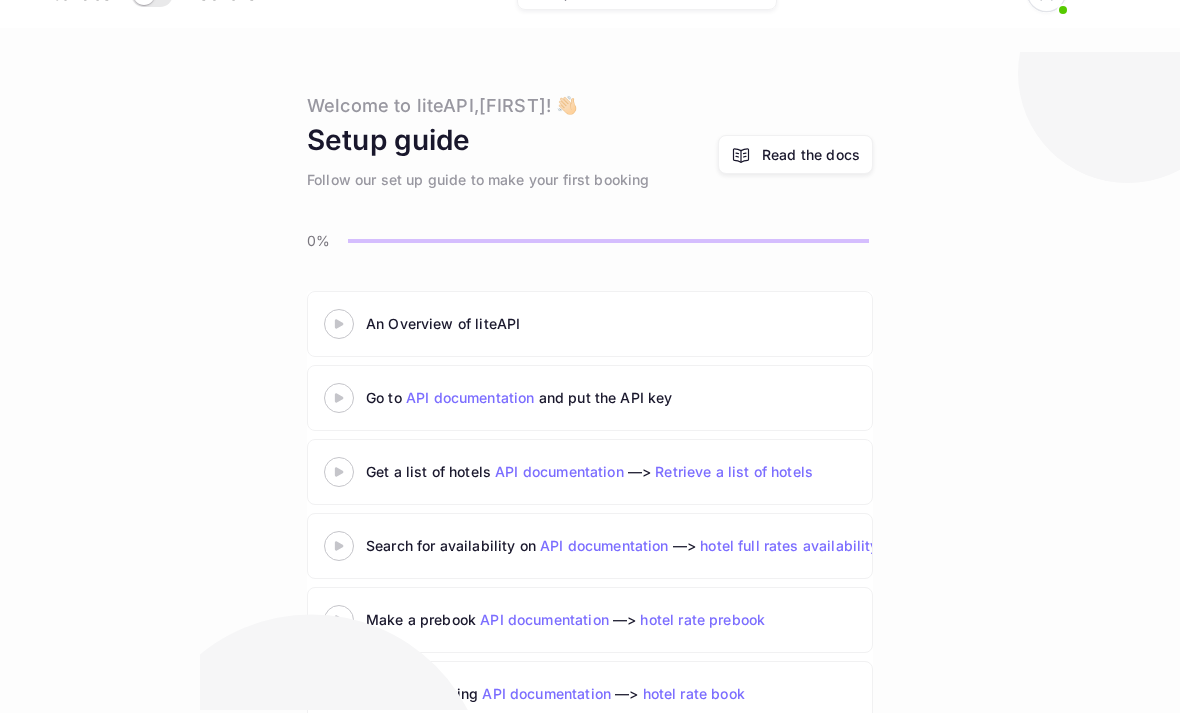 scroll, scrollTop: 55, scrollLeft: 0, axis: vertical 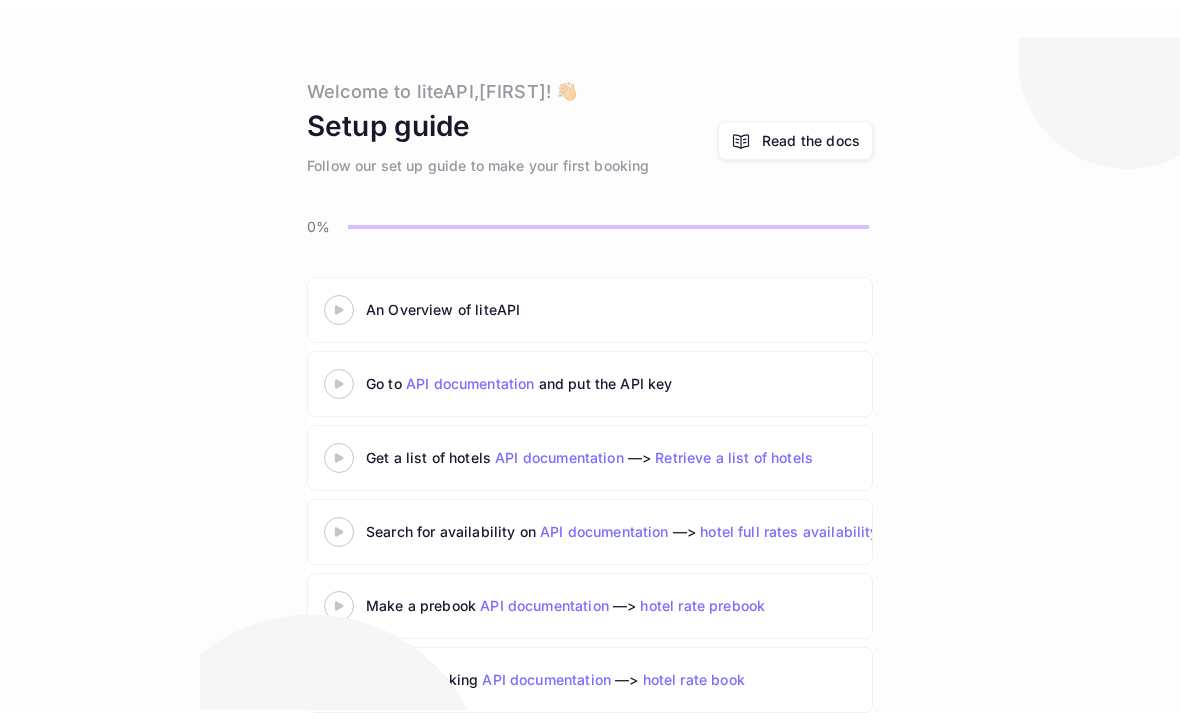 click on "An Overview of liteAPI" at bounding box center (616, 309) 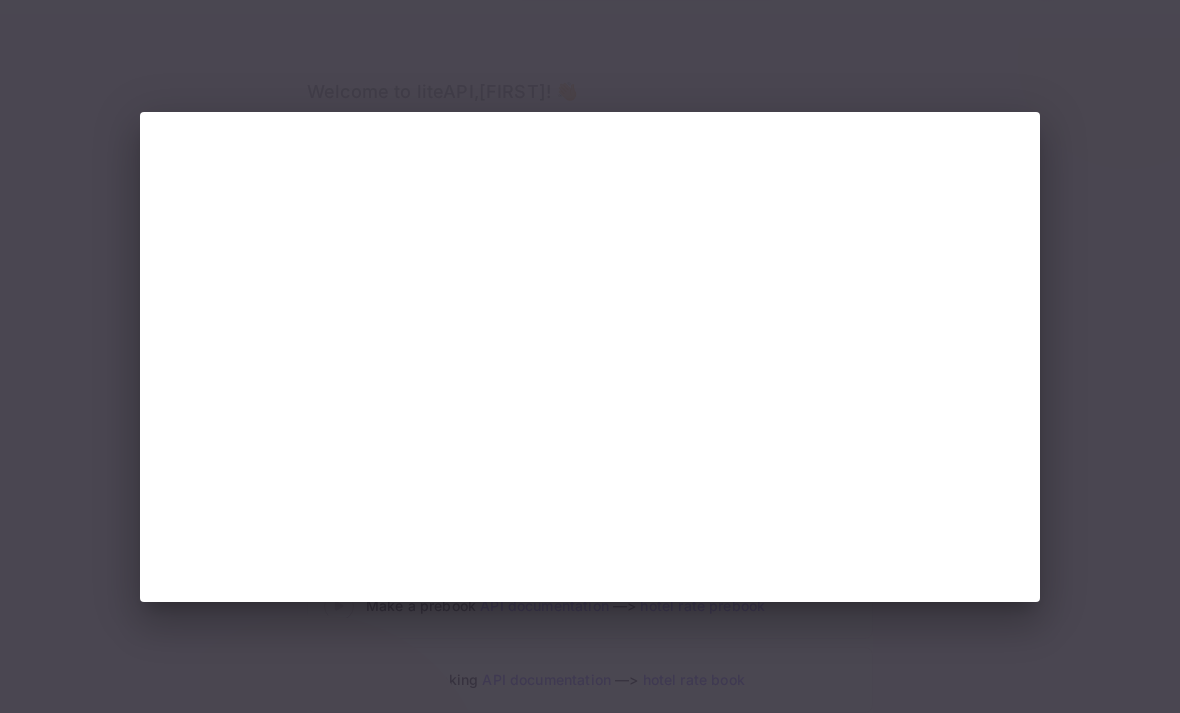 click at bounding box center [590, 356] 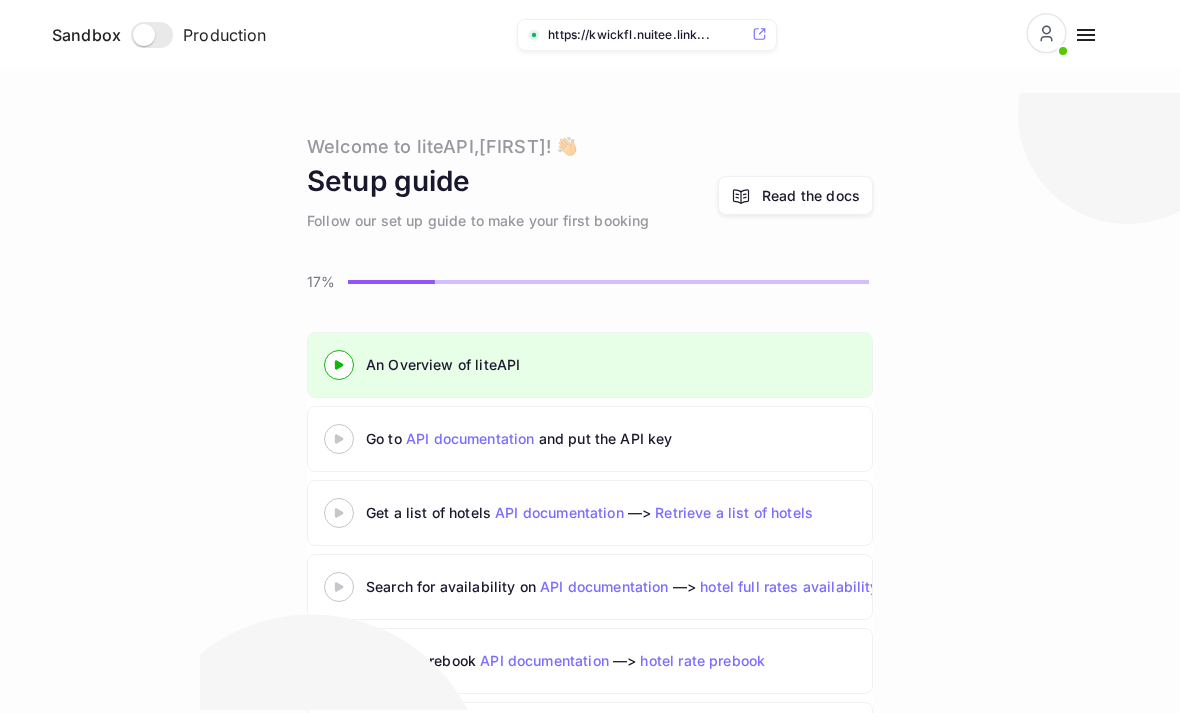 scroll, scrollTop: 0, scrollLeft: 0, axis: both 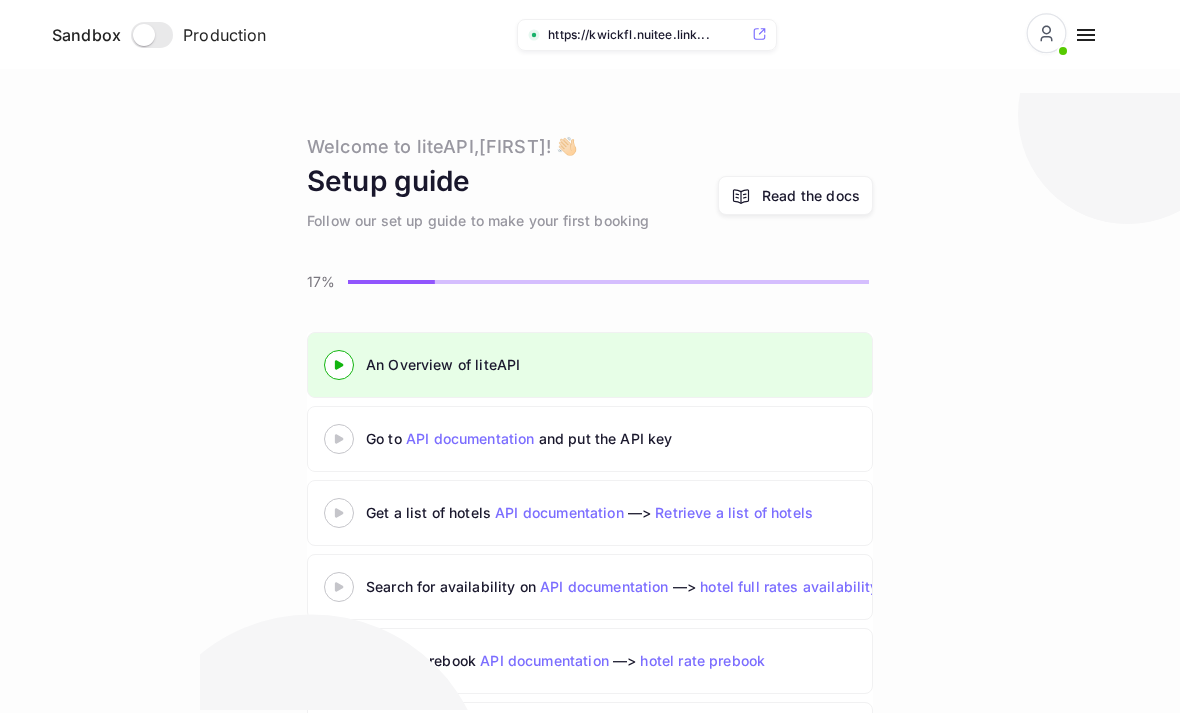click at bounding box center (1086, 35) 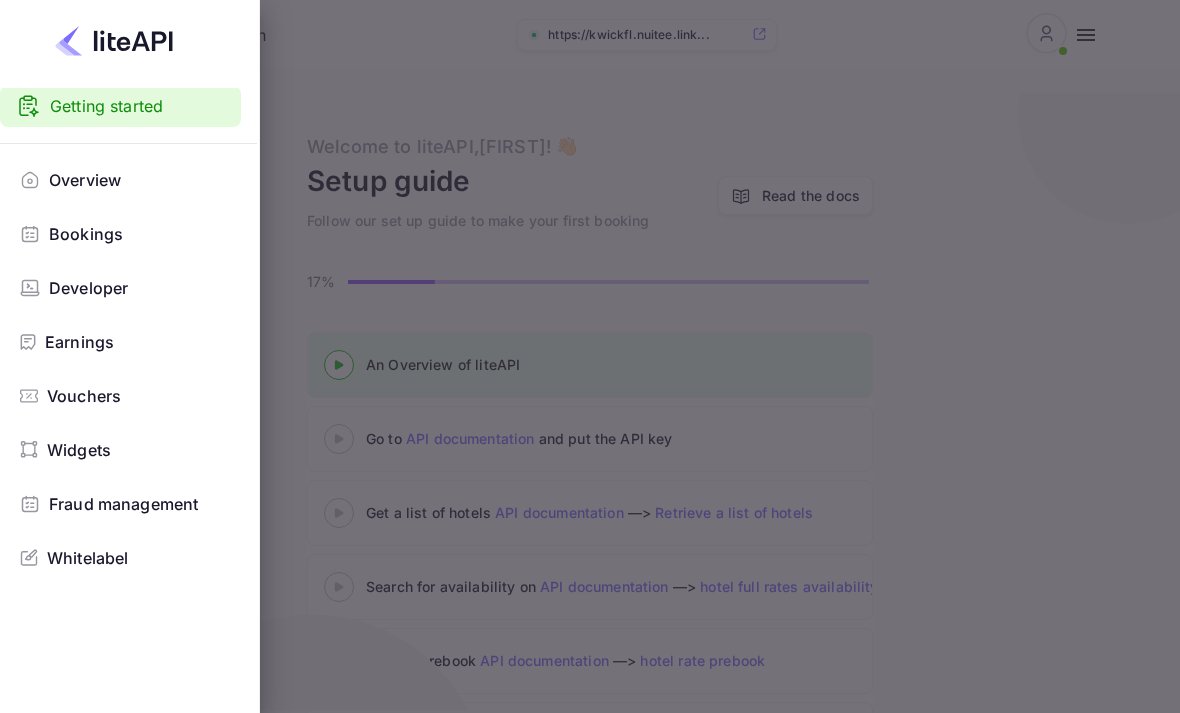 scroll, scrollTop: 0, scrollLeft: 0, axis: both 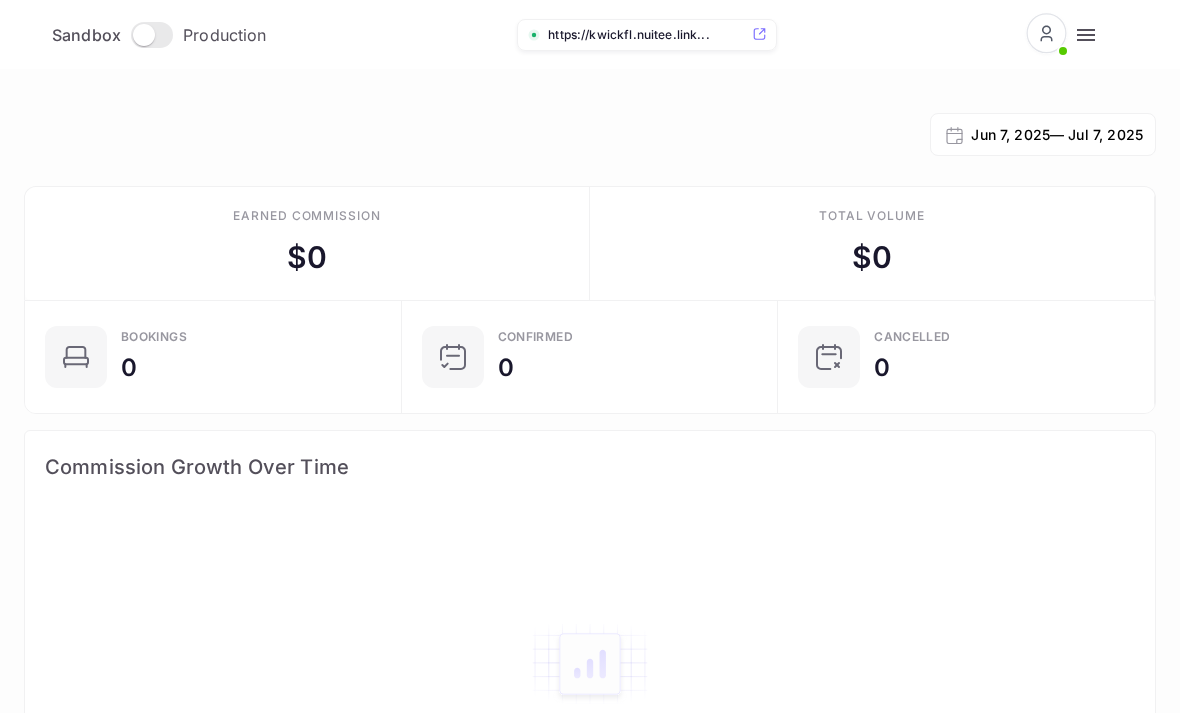 click at bounding box center (1074, 34) 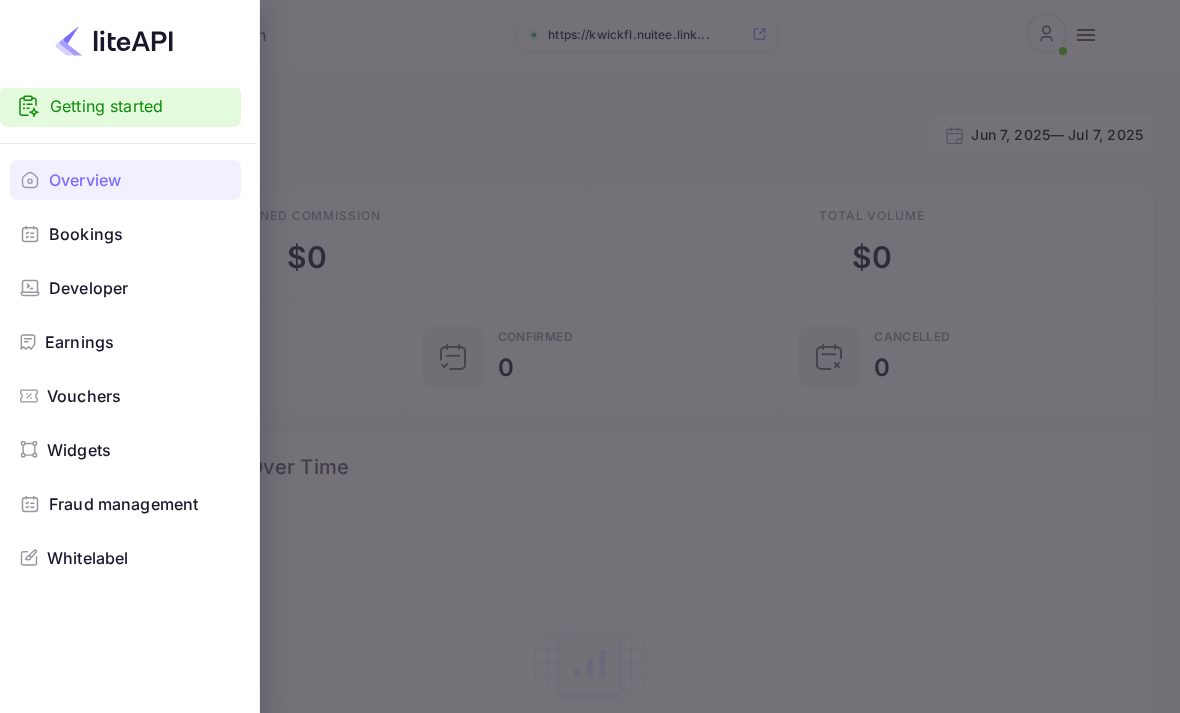 click on "Whitelabel" at bounding box center (88, 558) 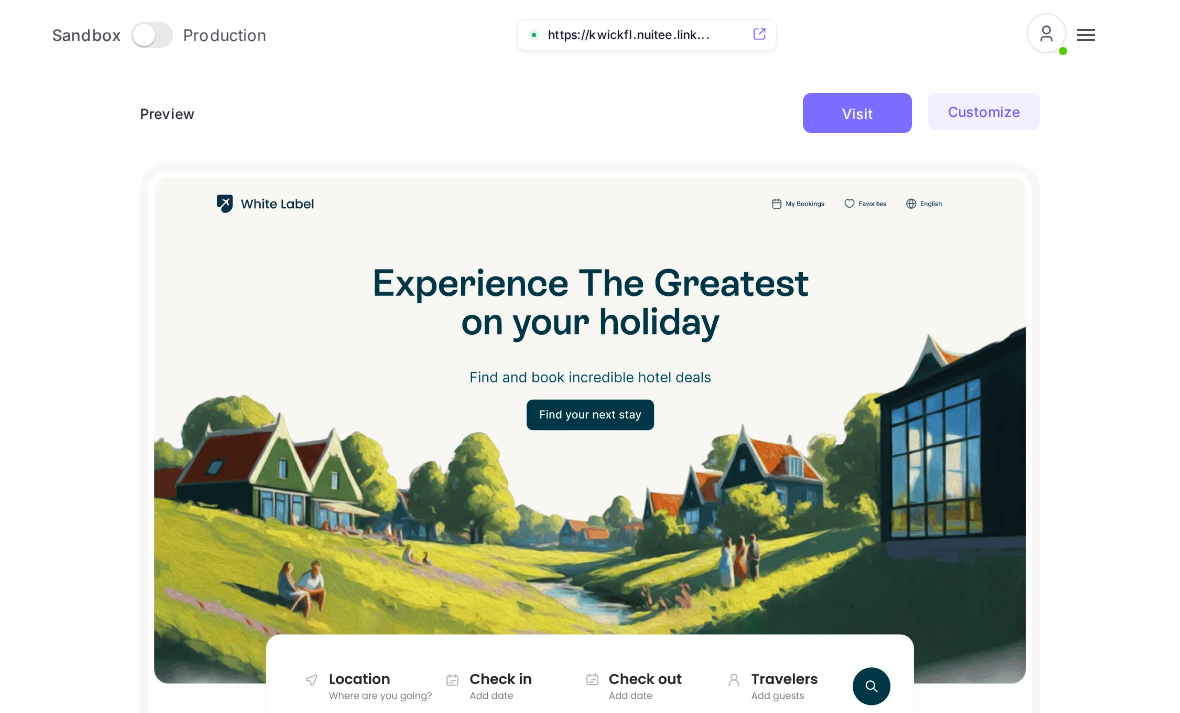 click on "Customize" at bounding box center (984, 111) 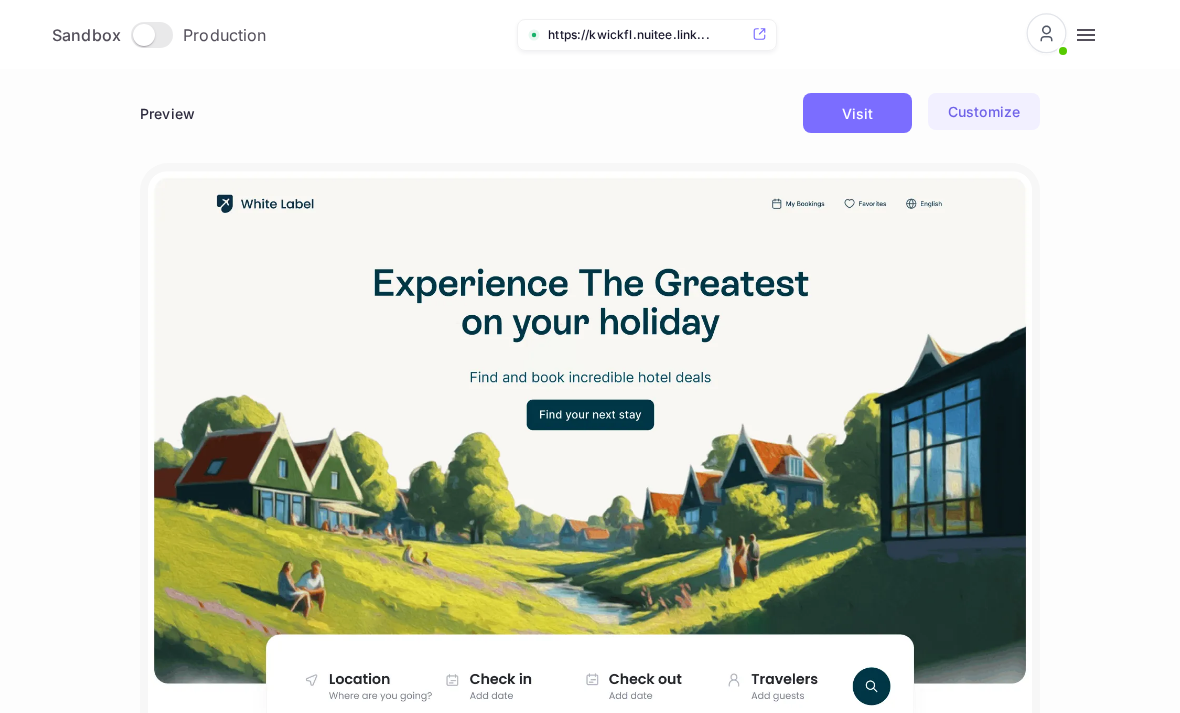 click at bounding box center [1086, 35] 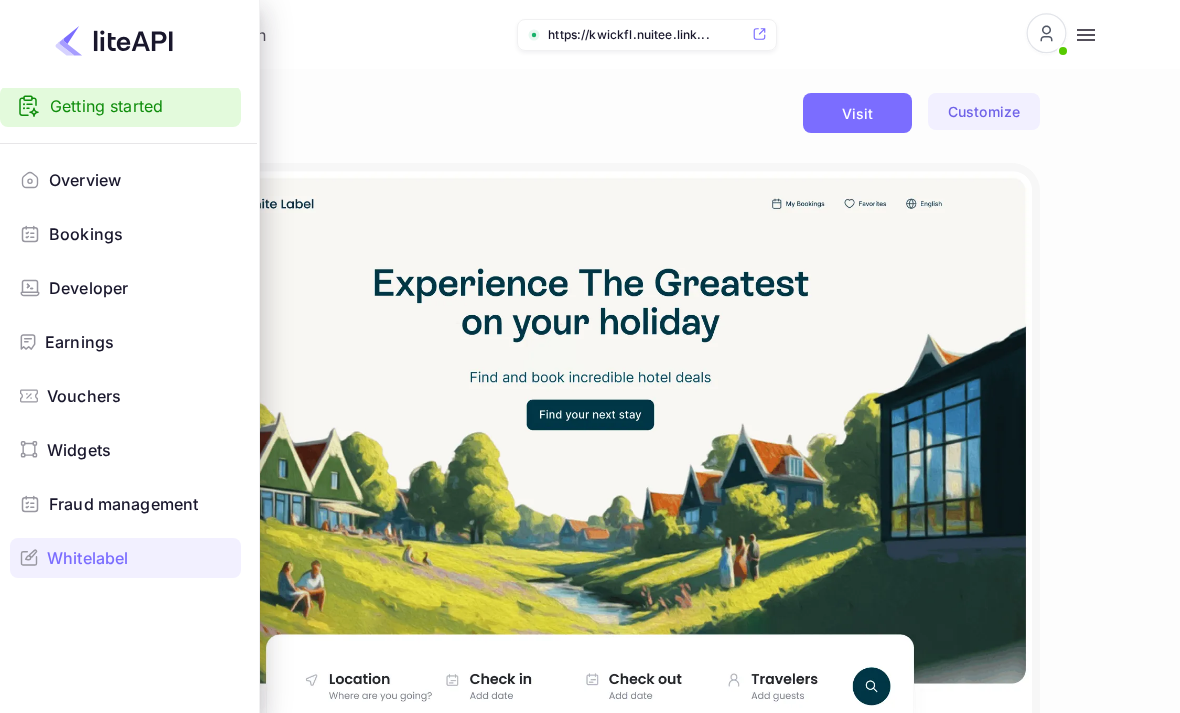 click on "Overview" at bounding box center [85, 180] 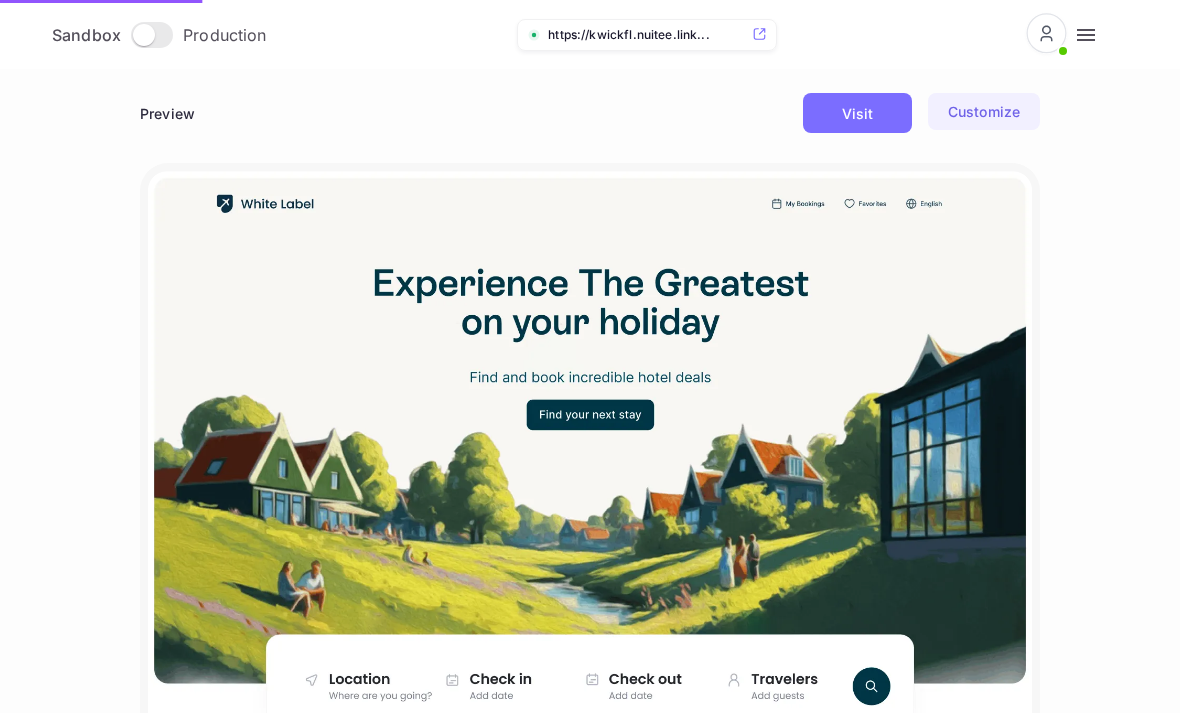 click at bounding box center [1086, 35] 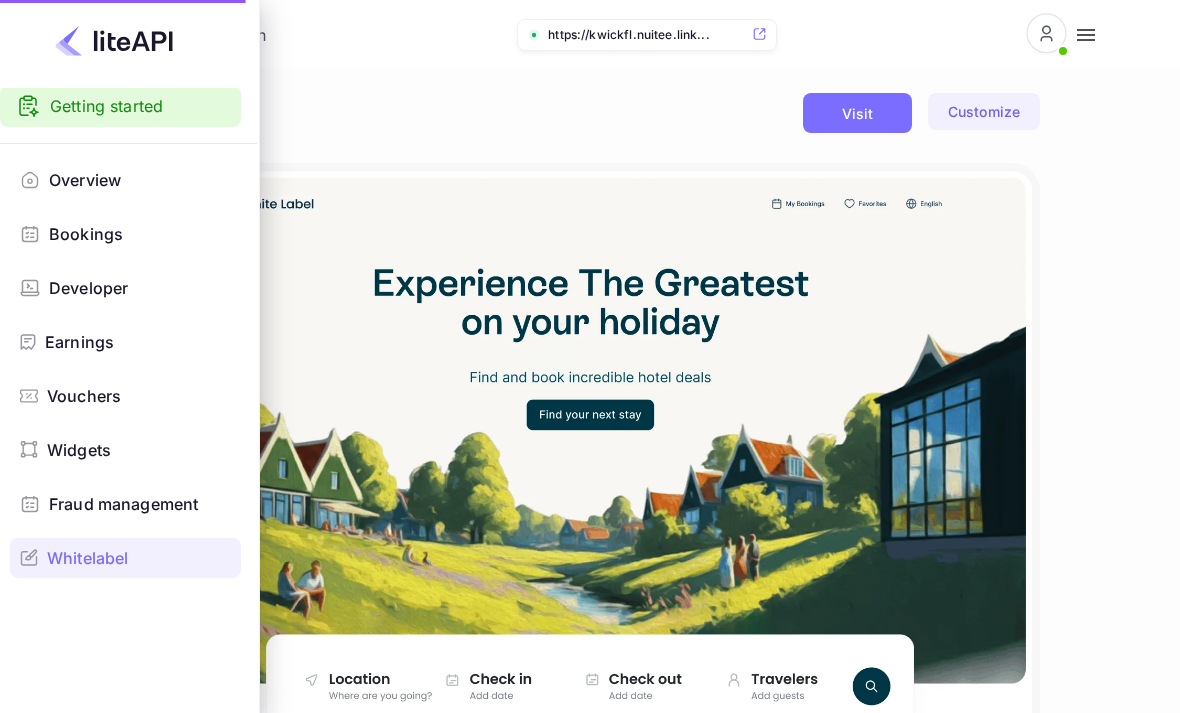 click on "Fraud management" at bounding box center [123, 504] 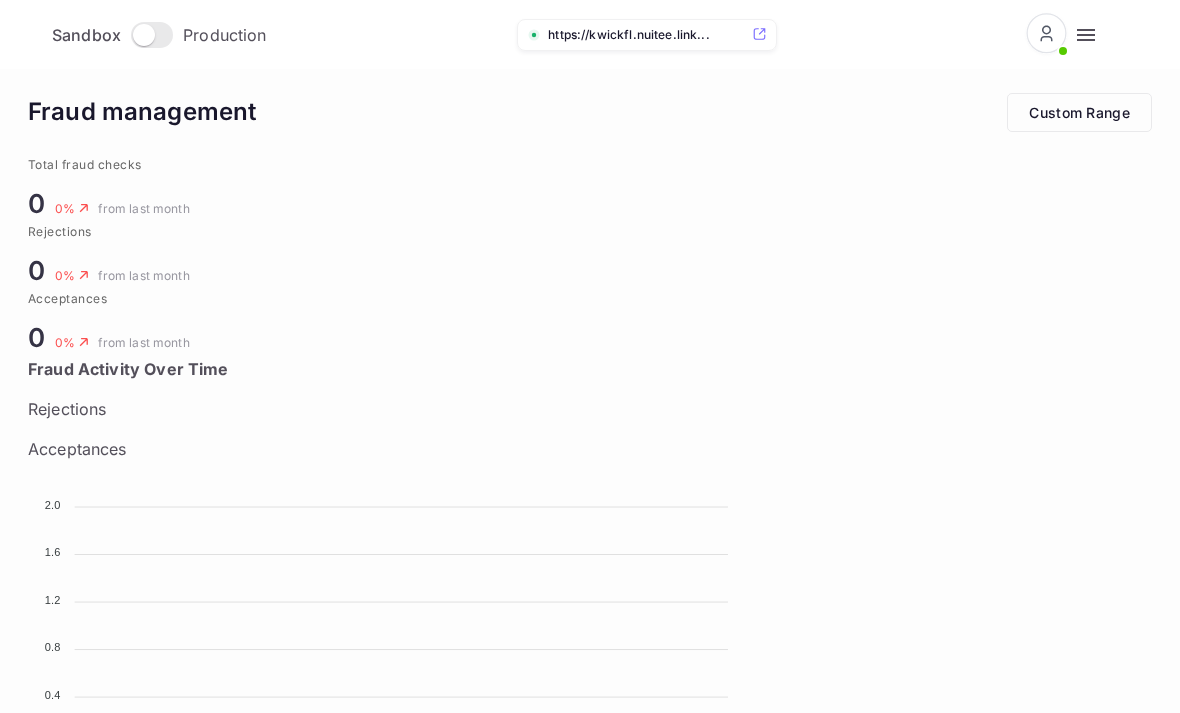 scroll, scrollTop: 371, scrollLeft: 730, axis: both 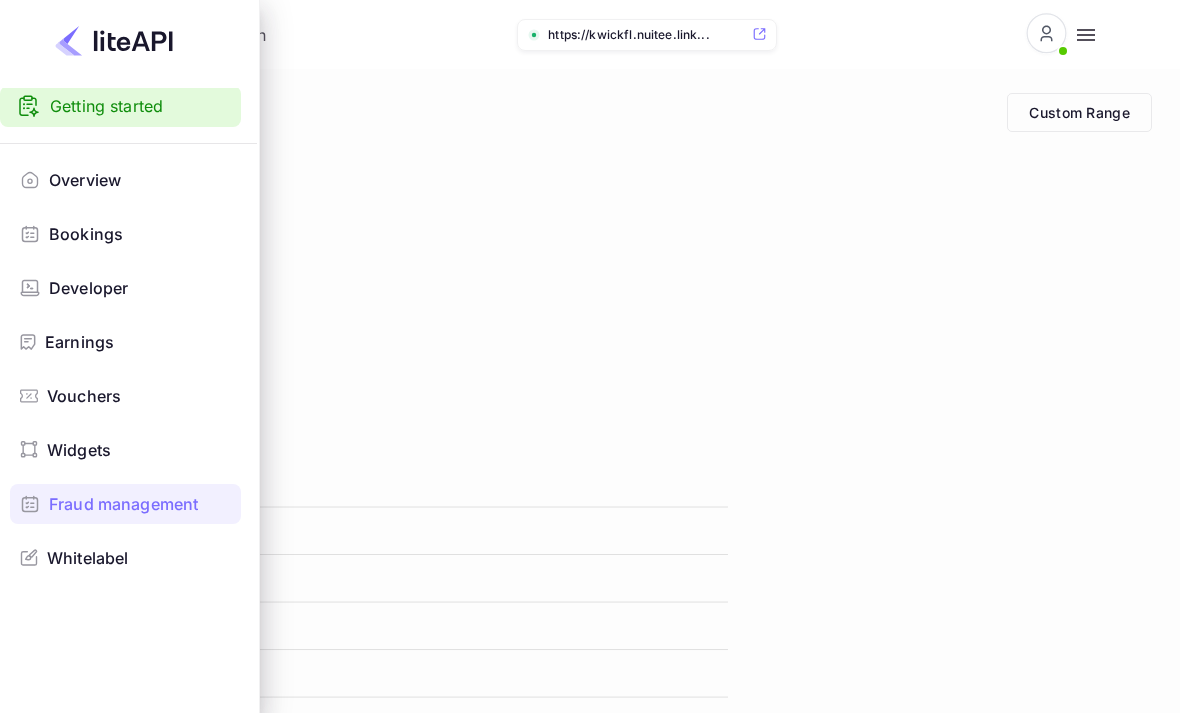 click on "Widgets" at bounding box center (79, 450) 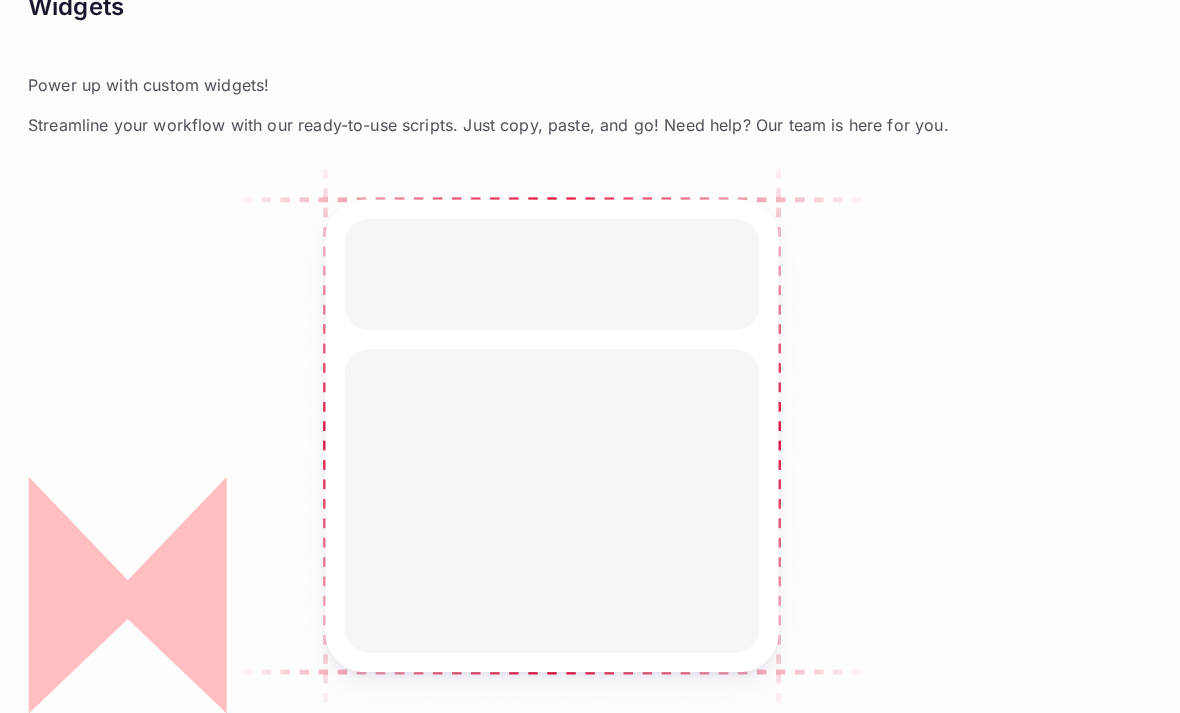scroll, scrollTop: 0, scrollLeft: 0, axis: both 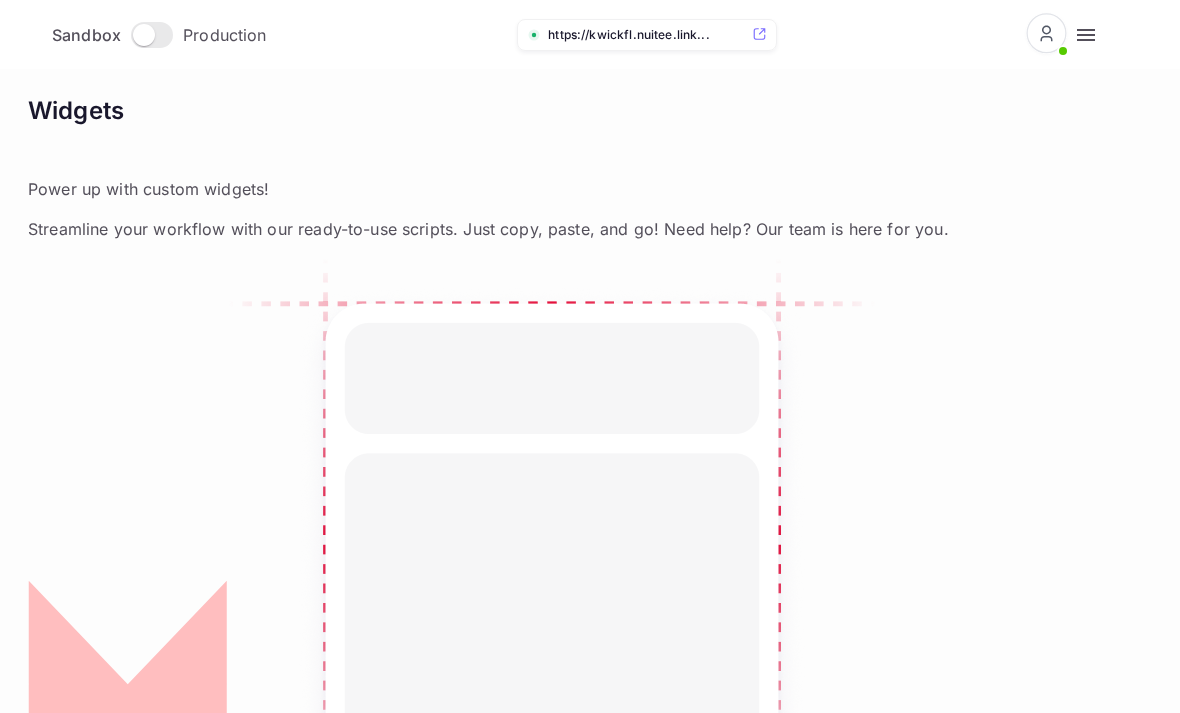 click at bounding box center [1086, 35] 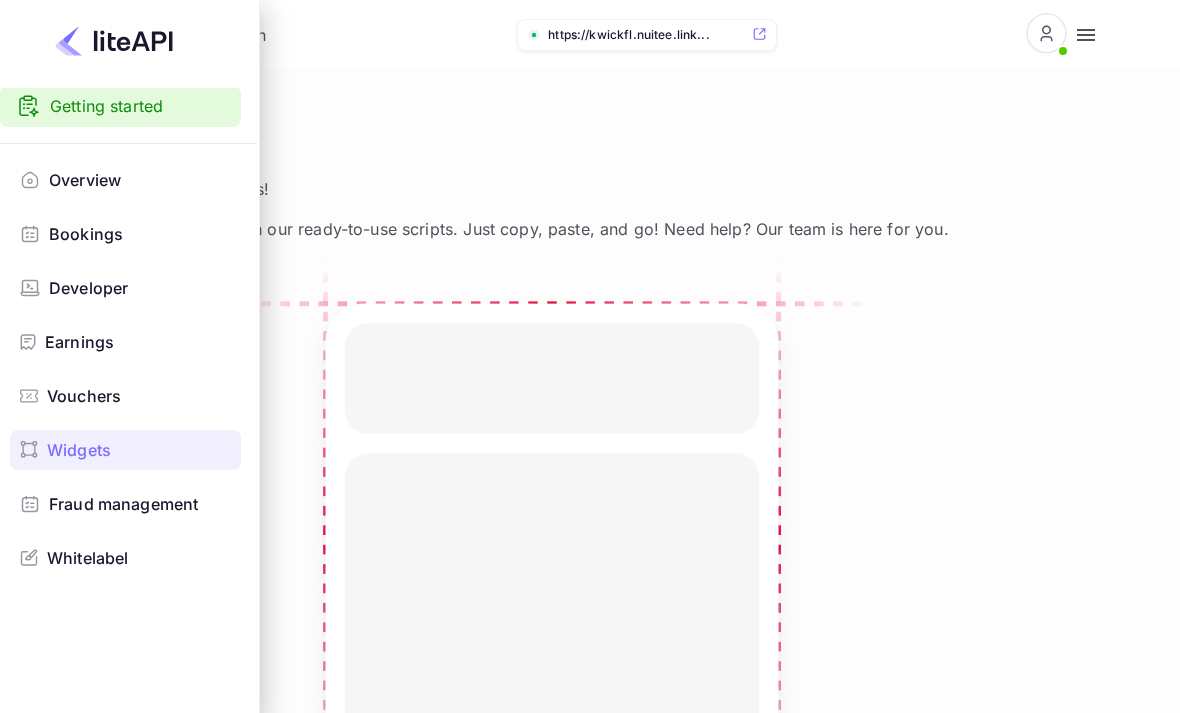click on "Overview" at bounding box center [85, 180] 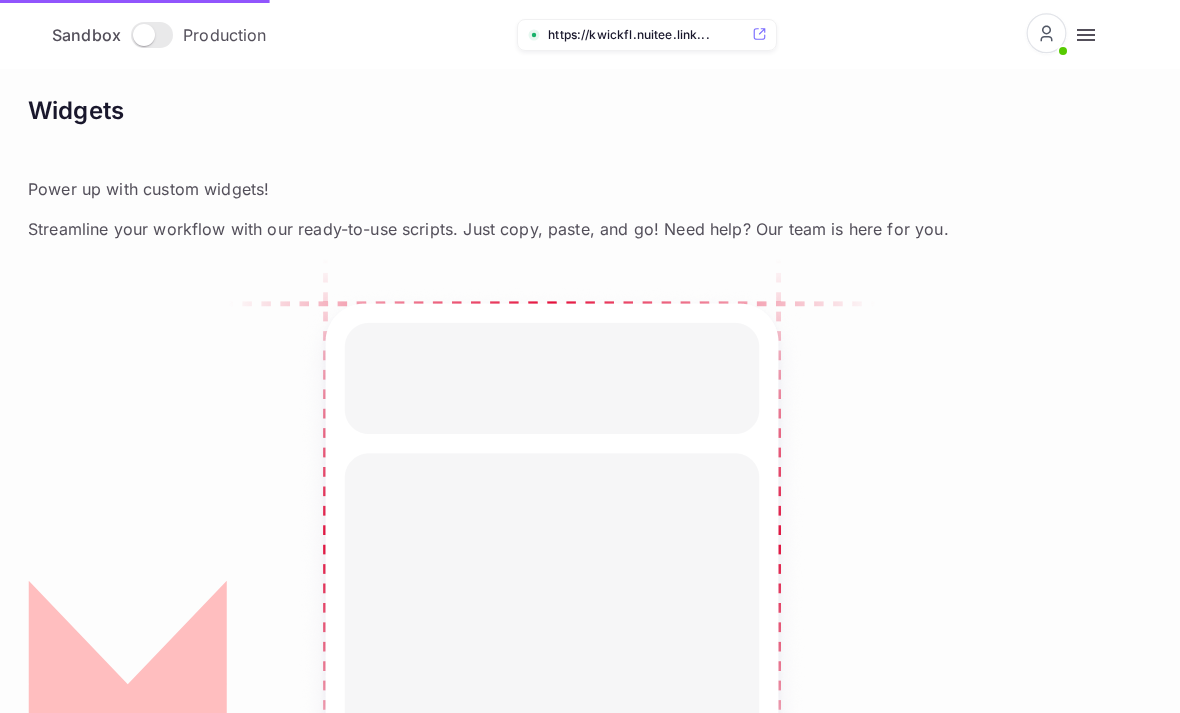 click at bounding box center (1074, 34) 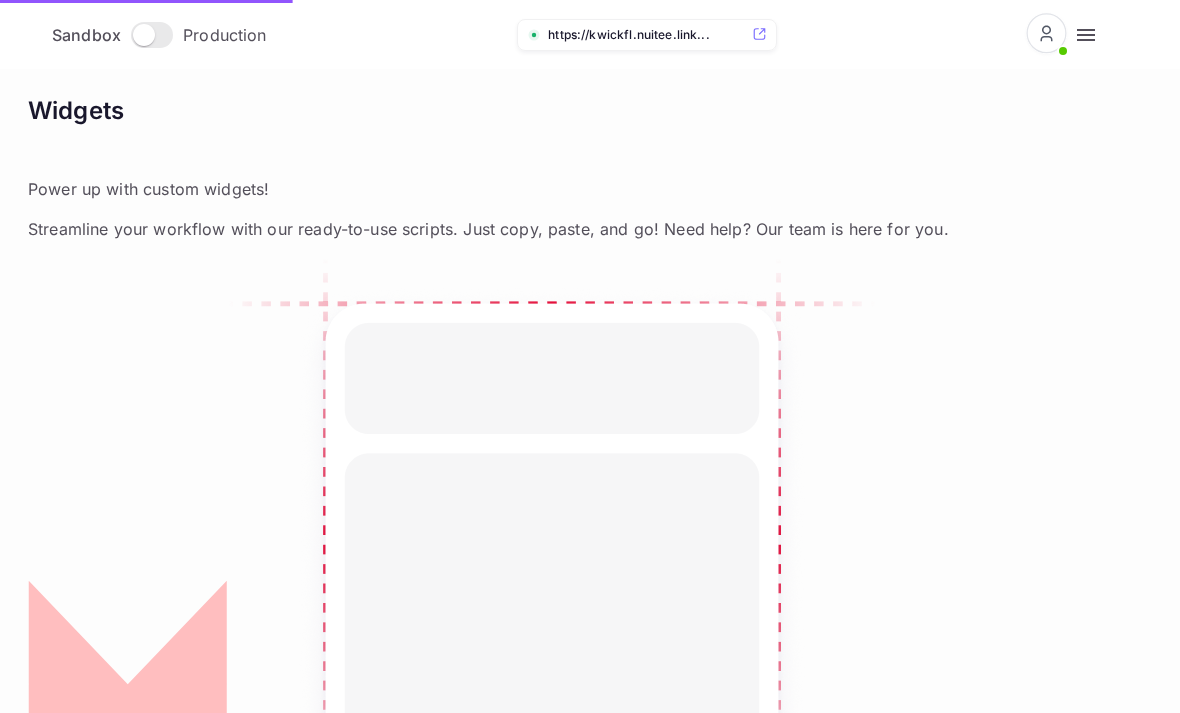 click at bounding box center [1086, 35] 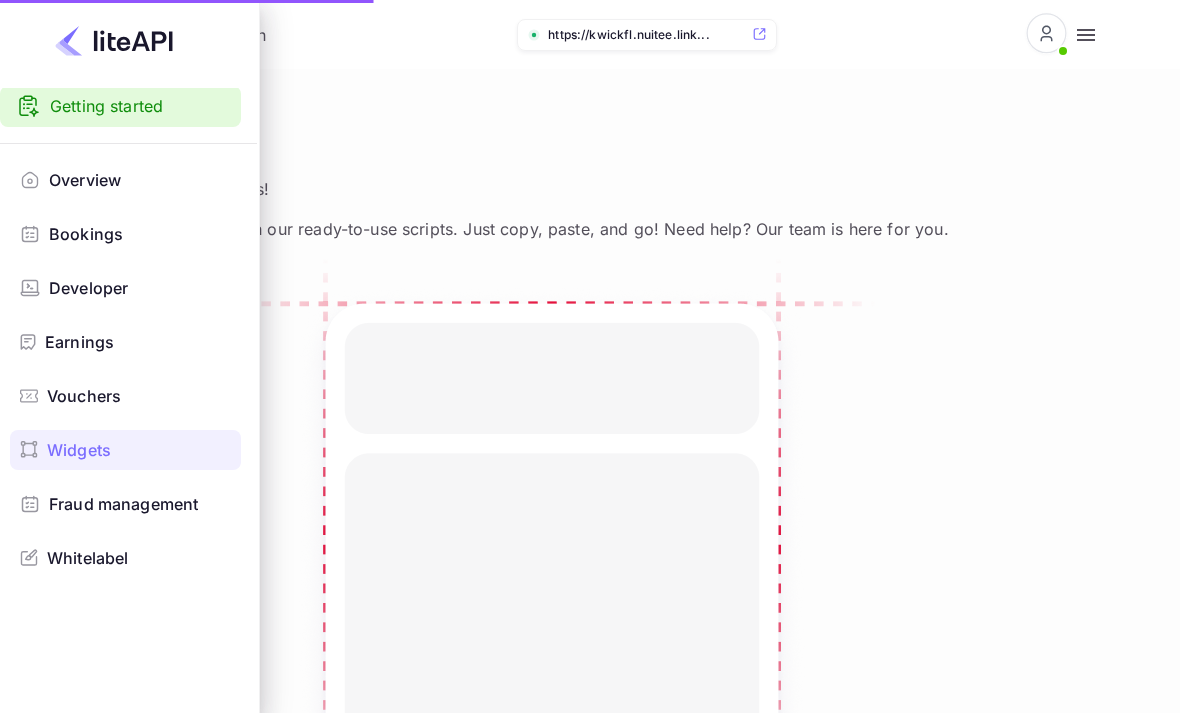 click on "Overview" at bounding box center [85, 180] 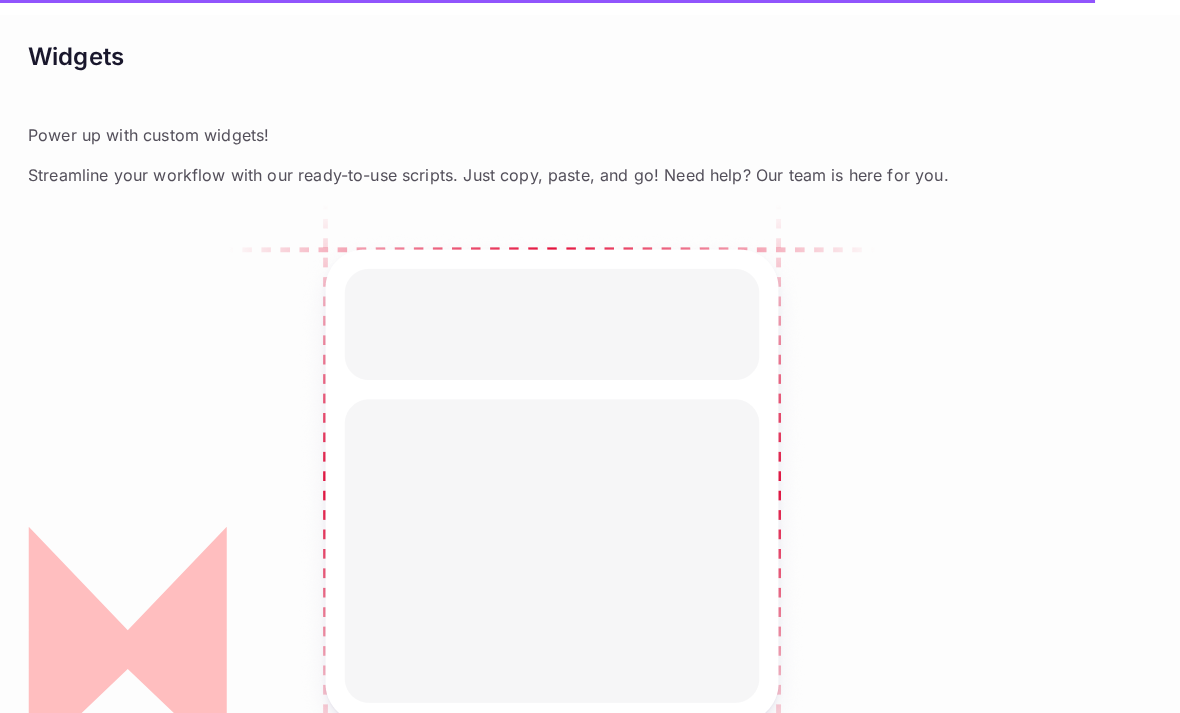 scroll, scrollTop: 0, scrollLeft: 0, axis: both 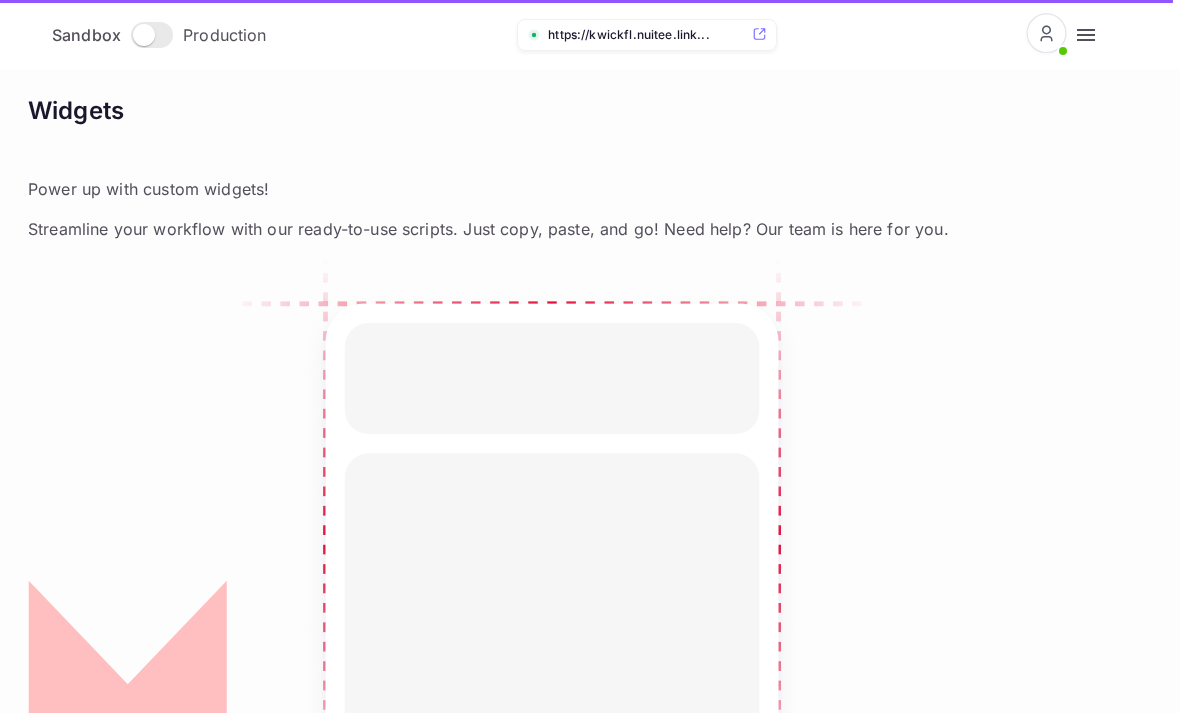 click at bounding box center (1086, 35) 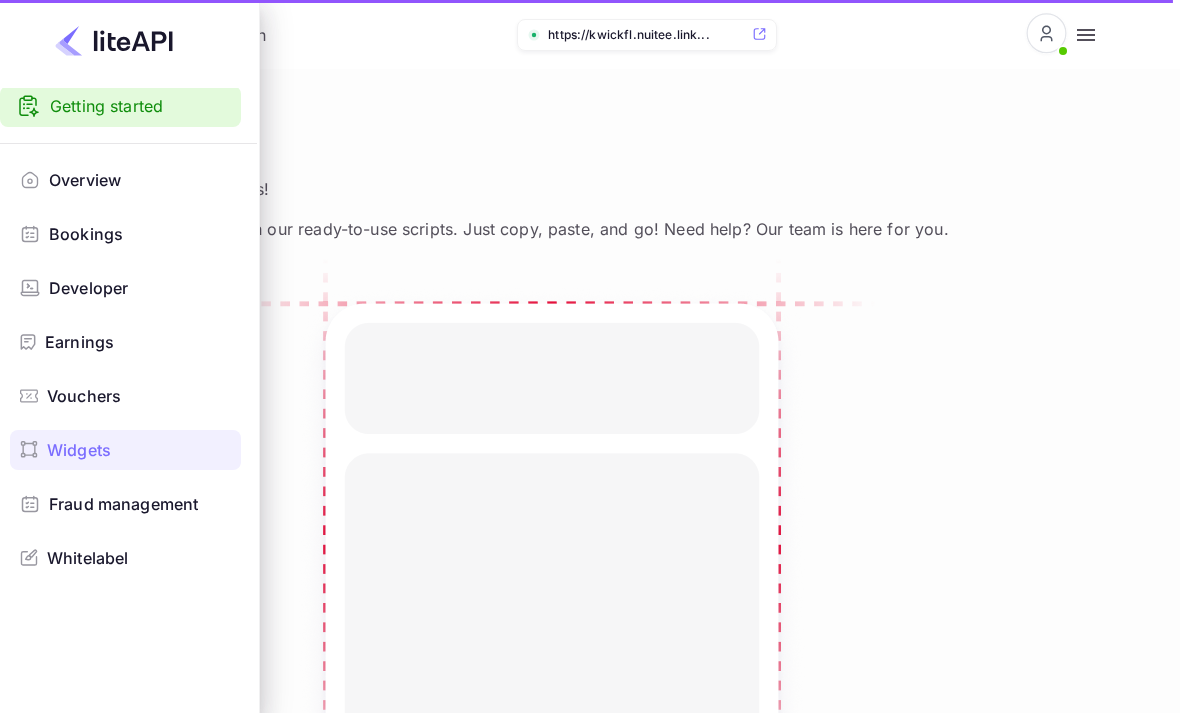 click on "Overview" at bounding box center (85, 180) 